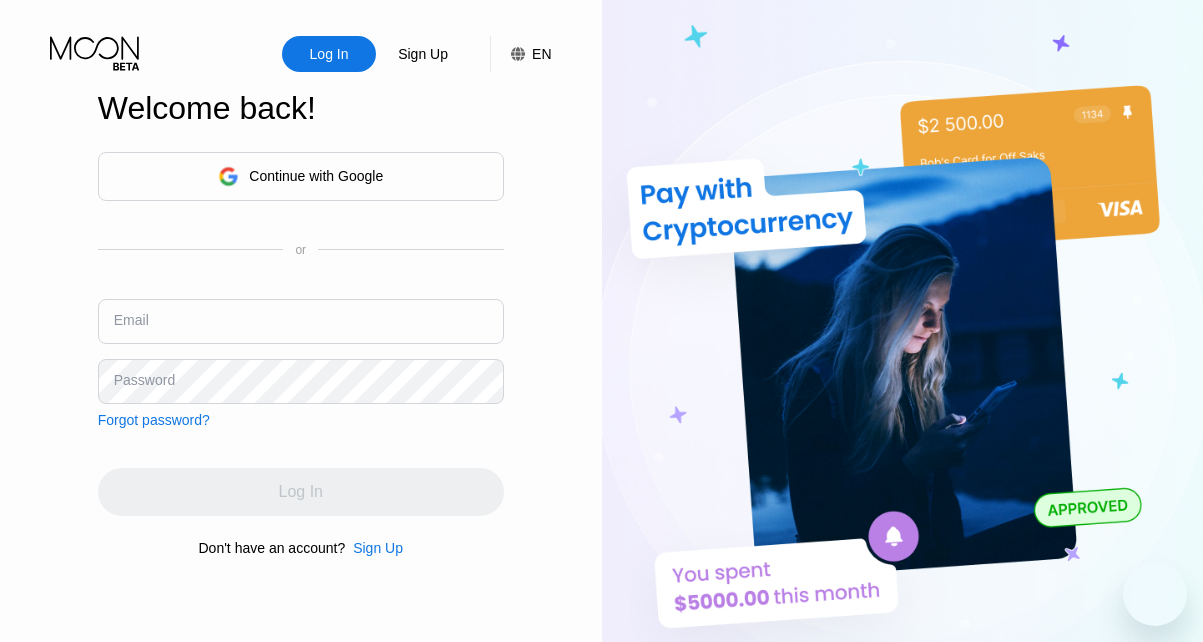 scroll, scrollTop: 0, scrollLeft: 0, axis: both 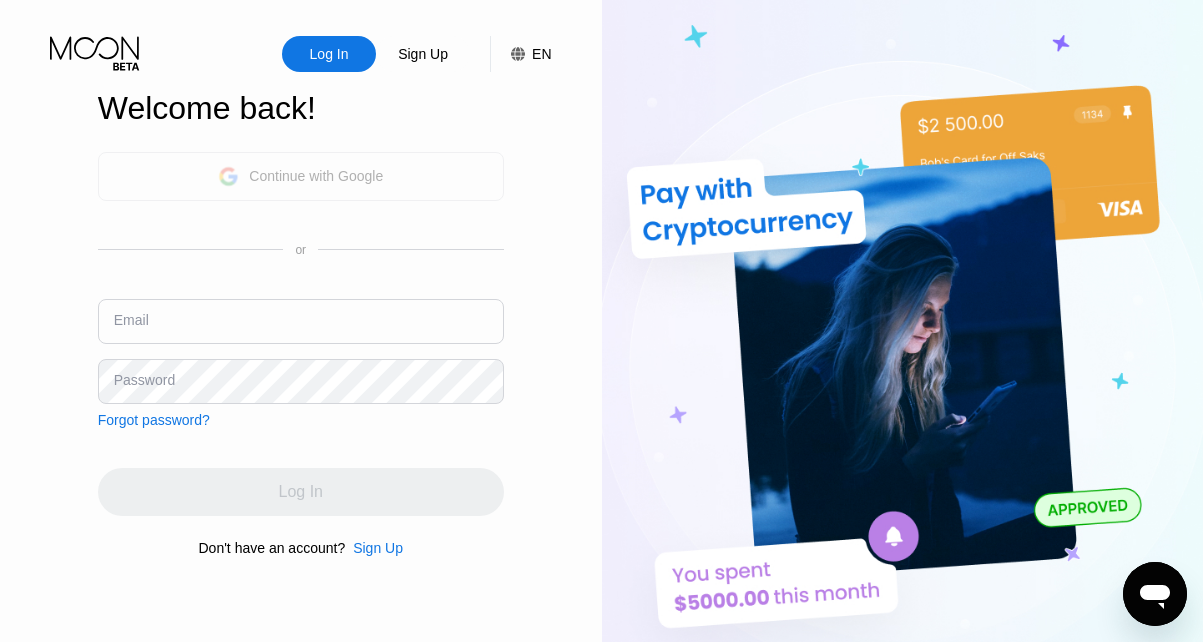 click on "Continue with Google" at bounding box center (316, 176) 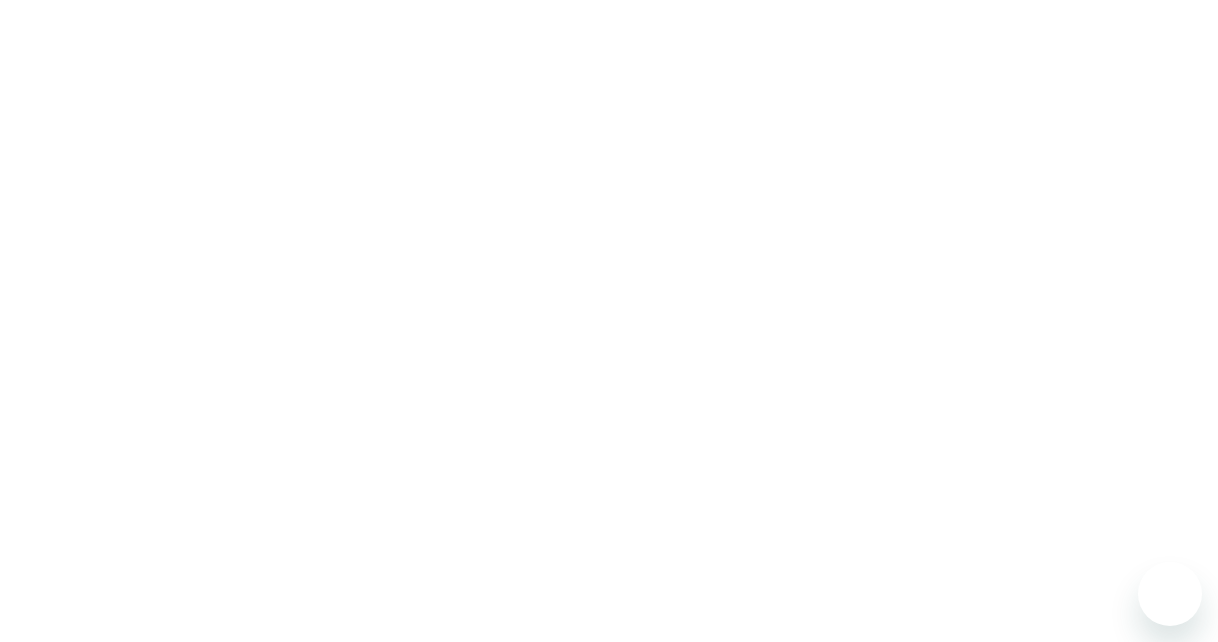 scroll, scrollTop: 0, scrollLeft: 0, axis: both 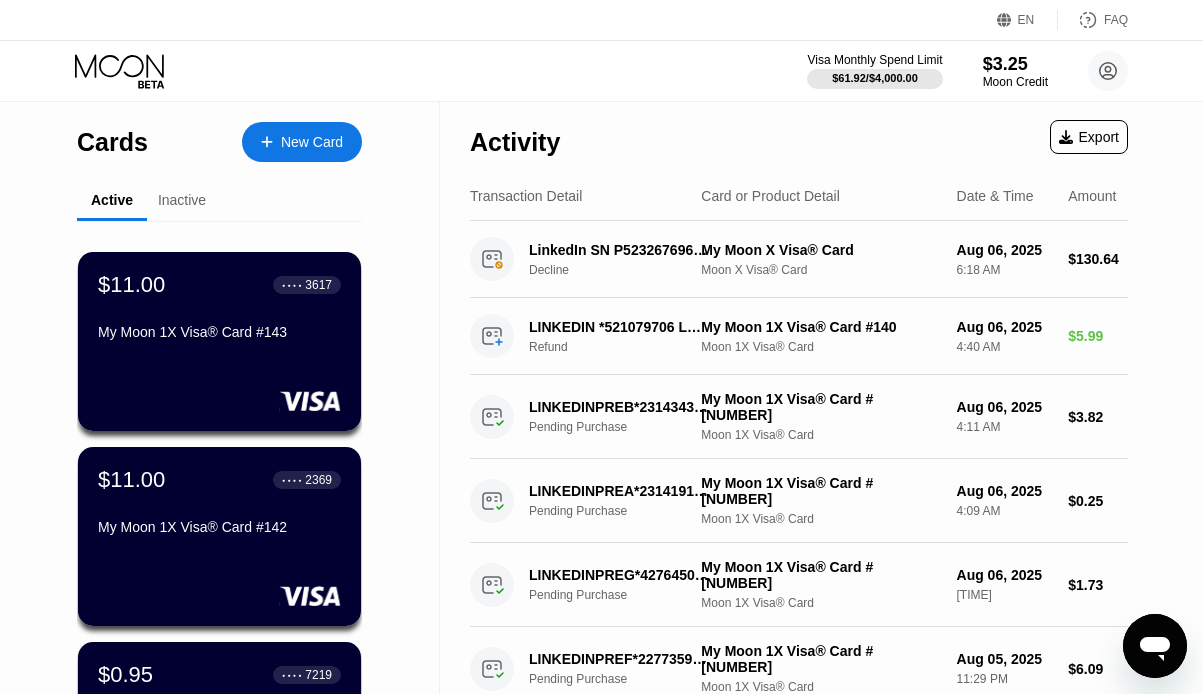 click on "New Card" at bounding box center [312, 142] 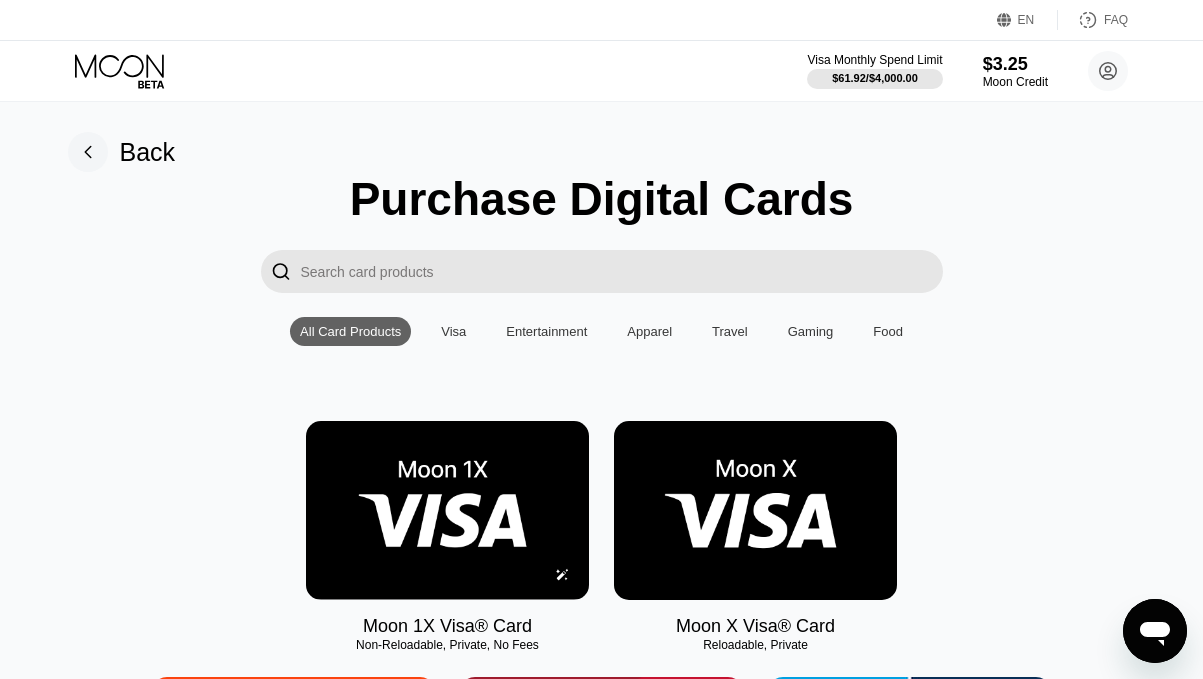 click at bounding box center [447, 510] 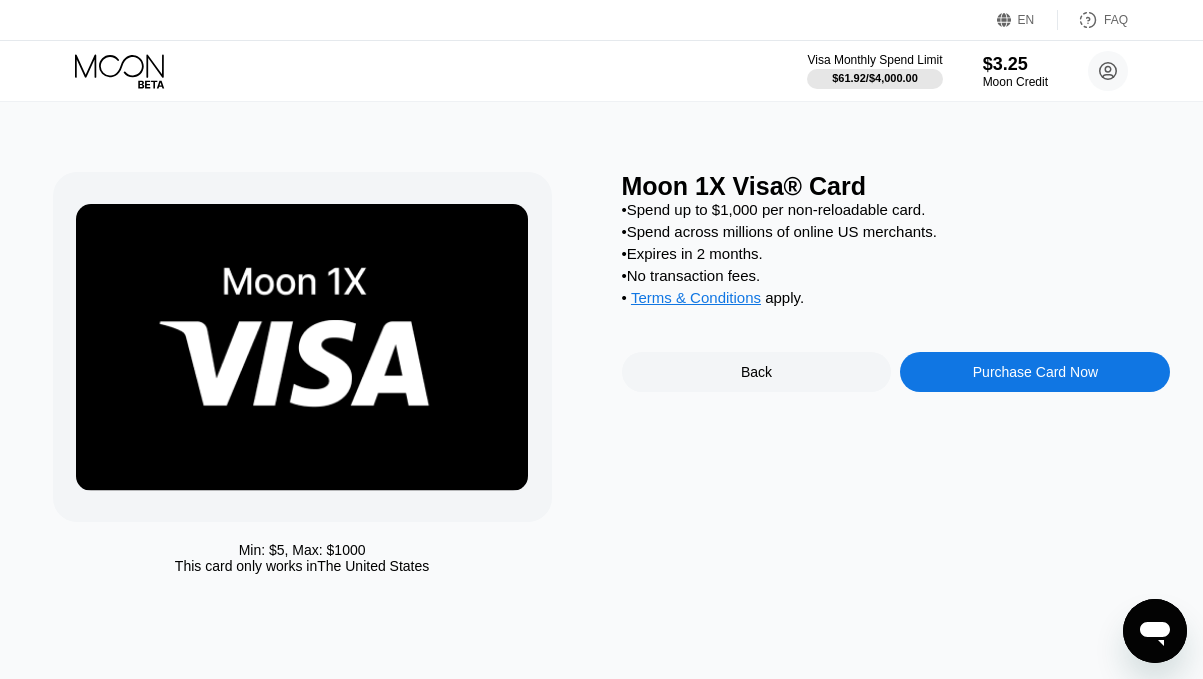 click on "Purchase Card Now" at bounding box center [1035, 372] 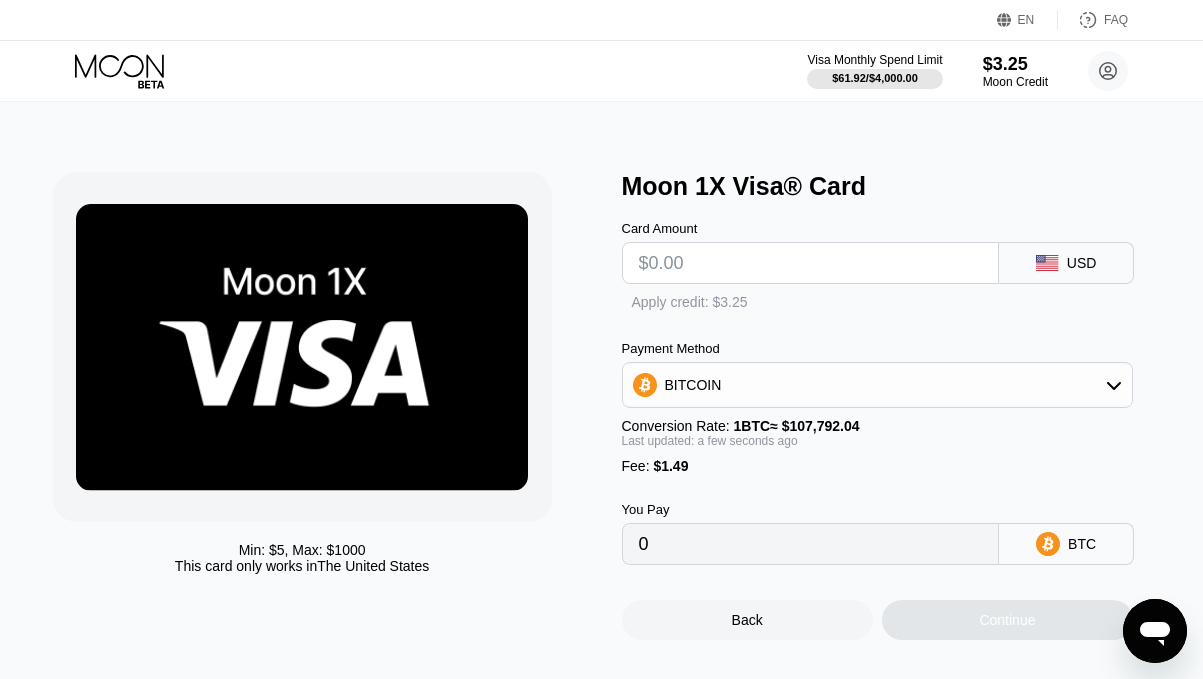 click at bounding box center (811, 263) 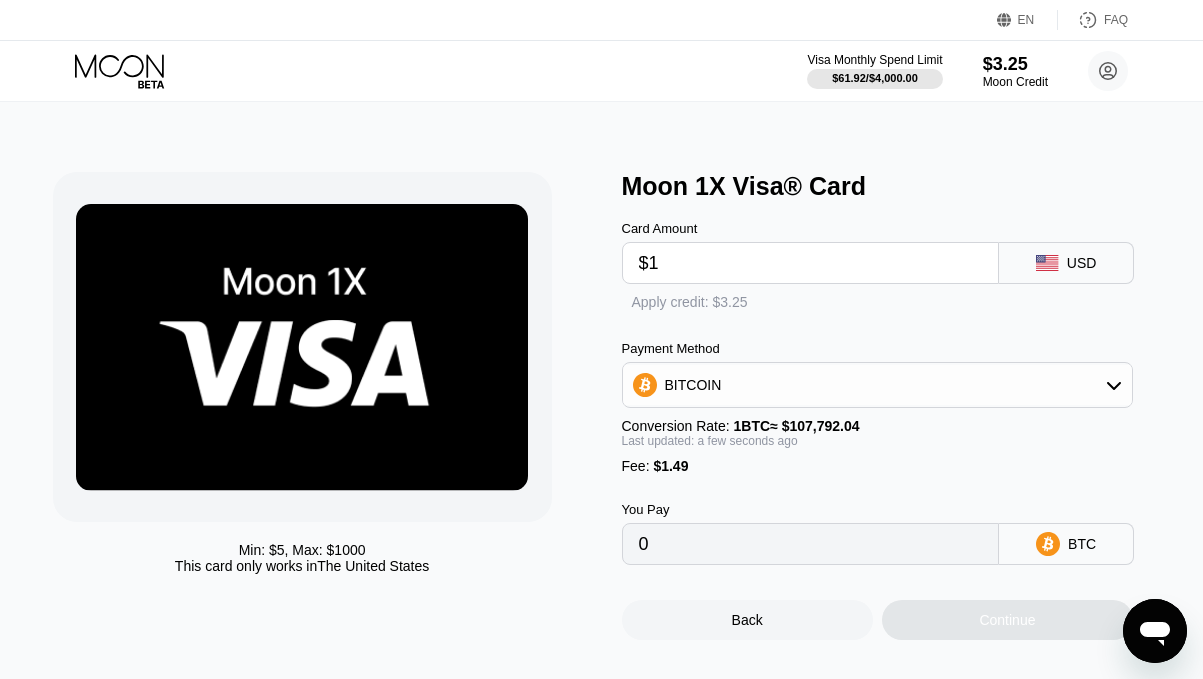 type on "0.00002311" 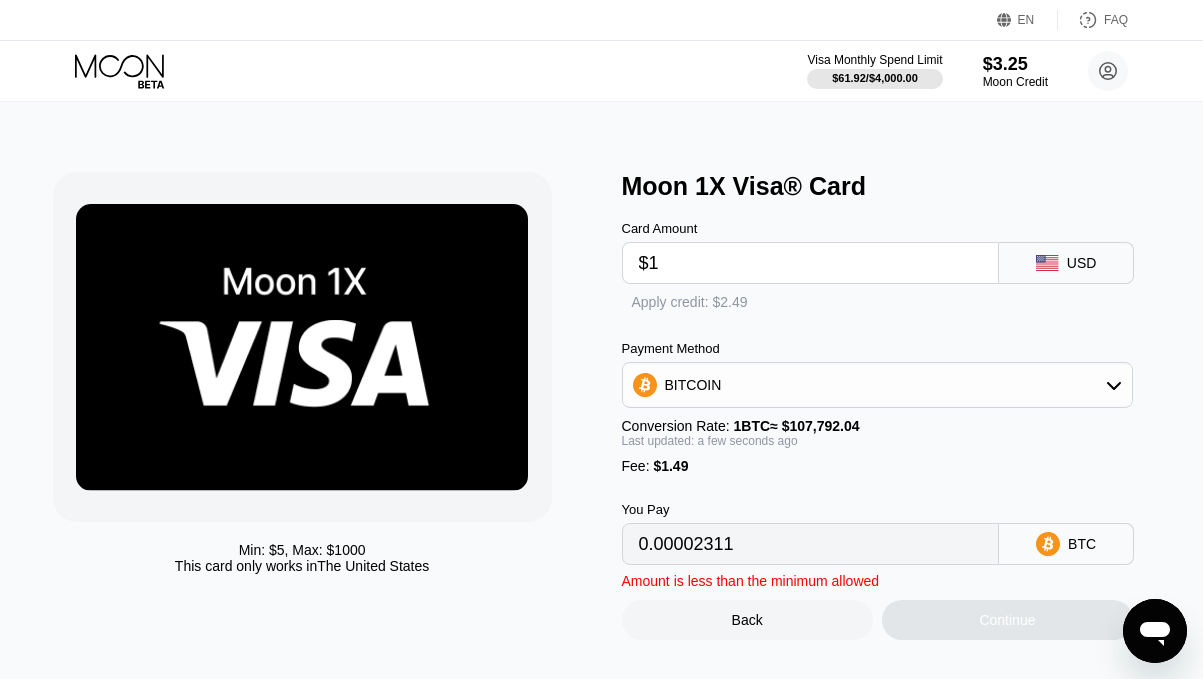 type on "$11" 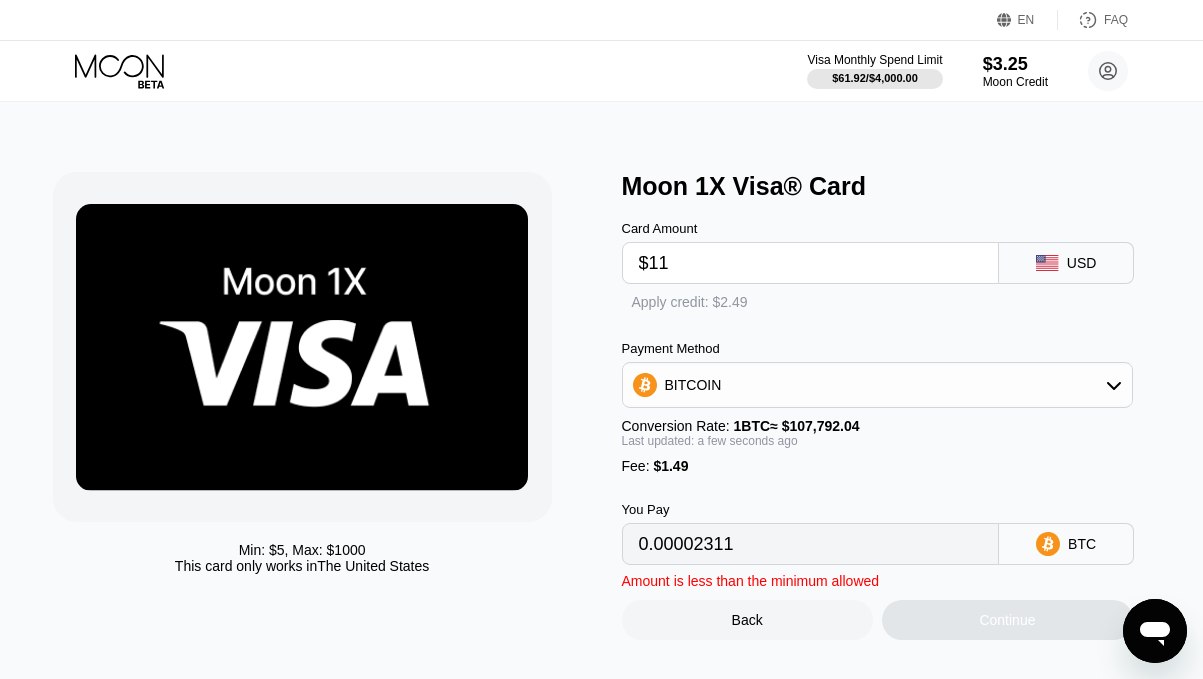 type on "0.00011588" 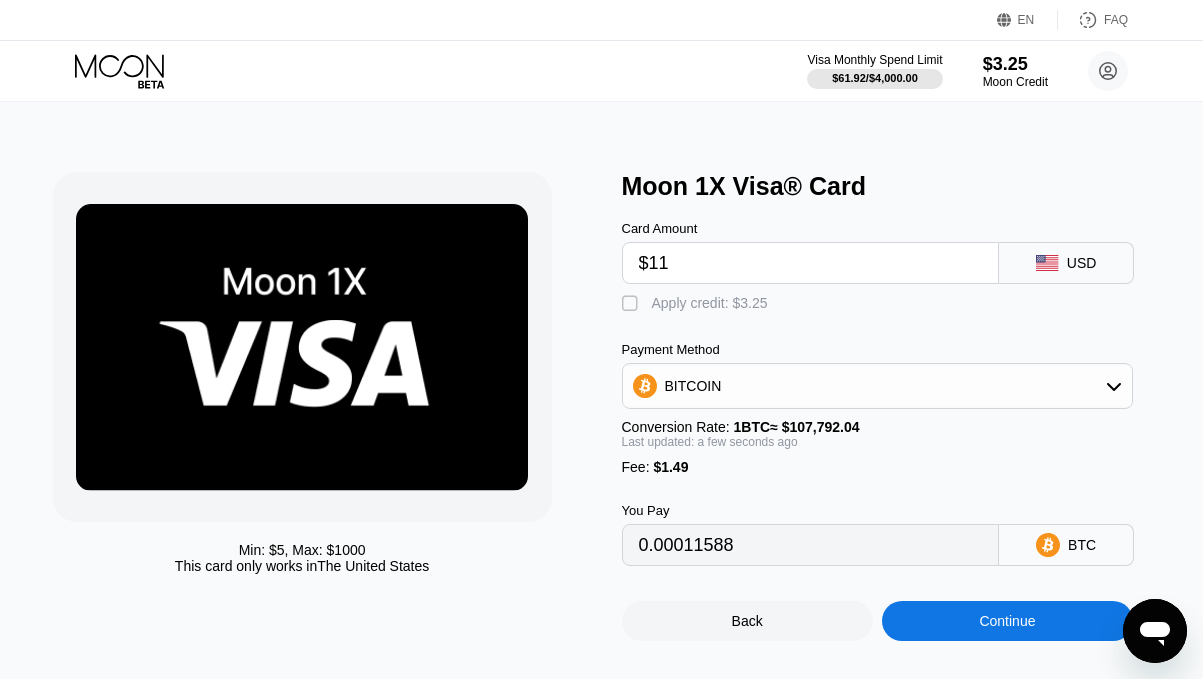 type on "$11" 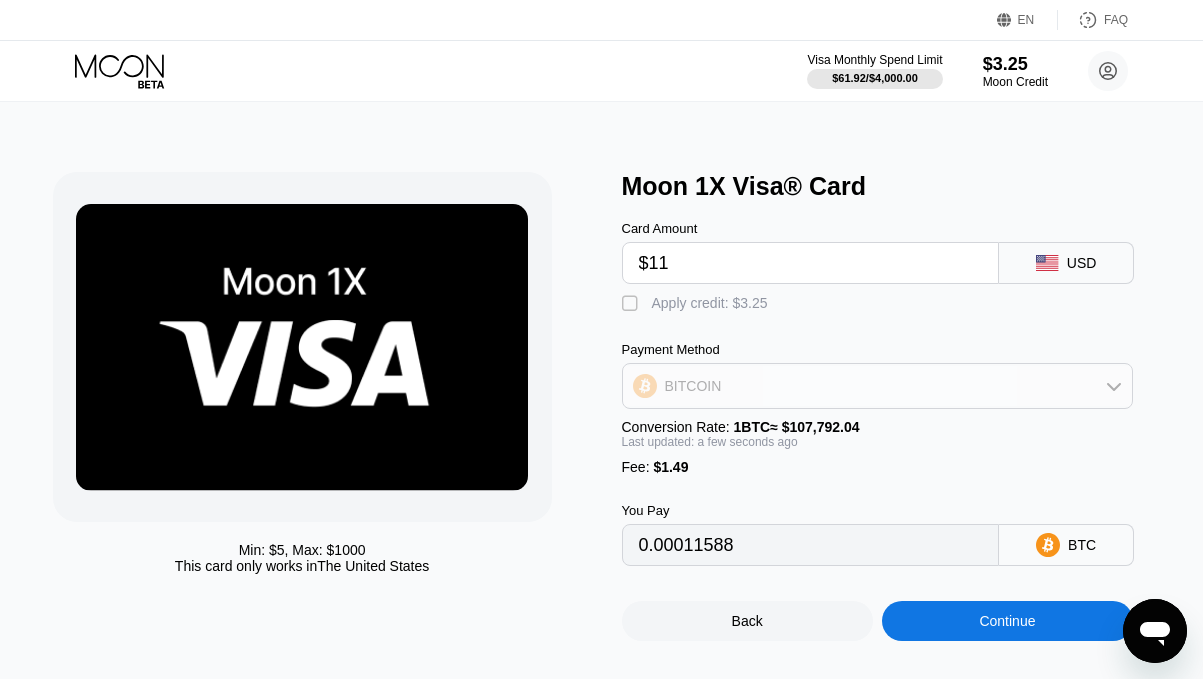 click on "BITCOIN" at bounding box center (878, 386) 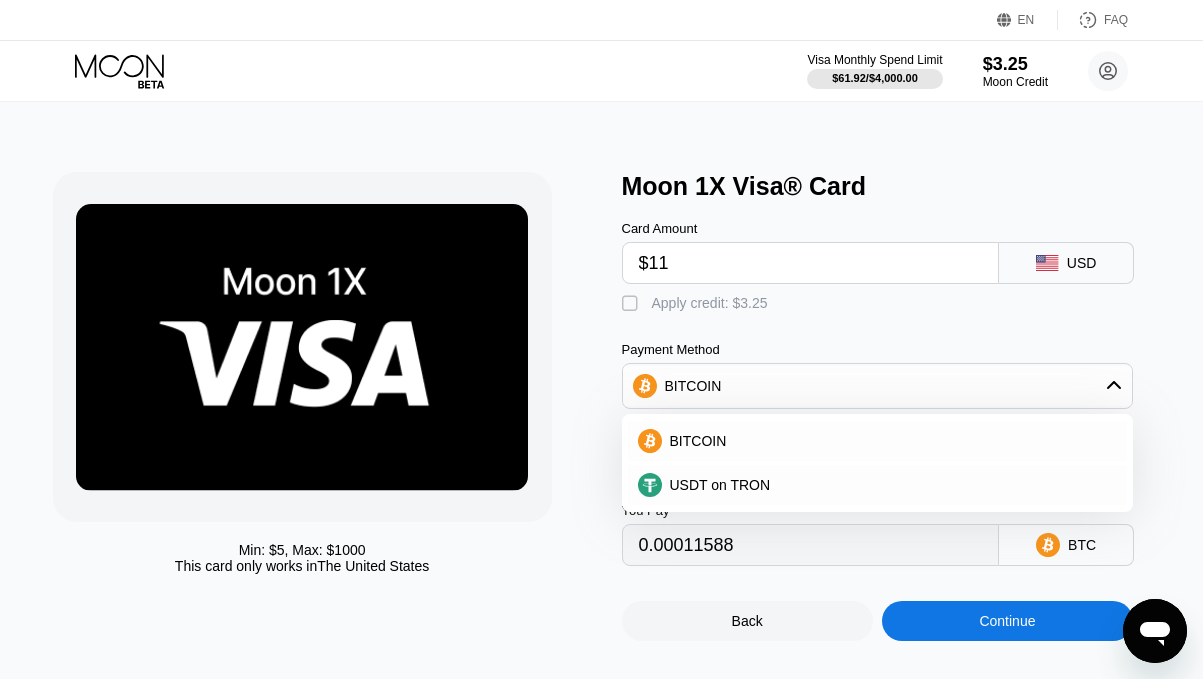 click on "USDT on TRON" at bounding box center (878, 485) 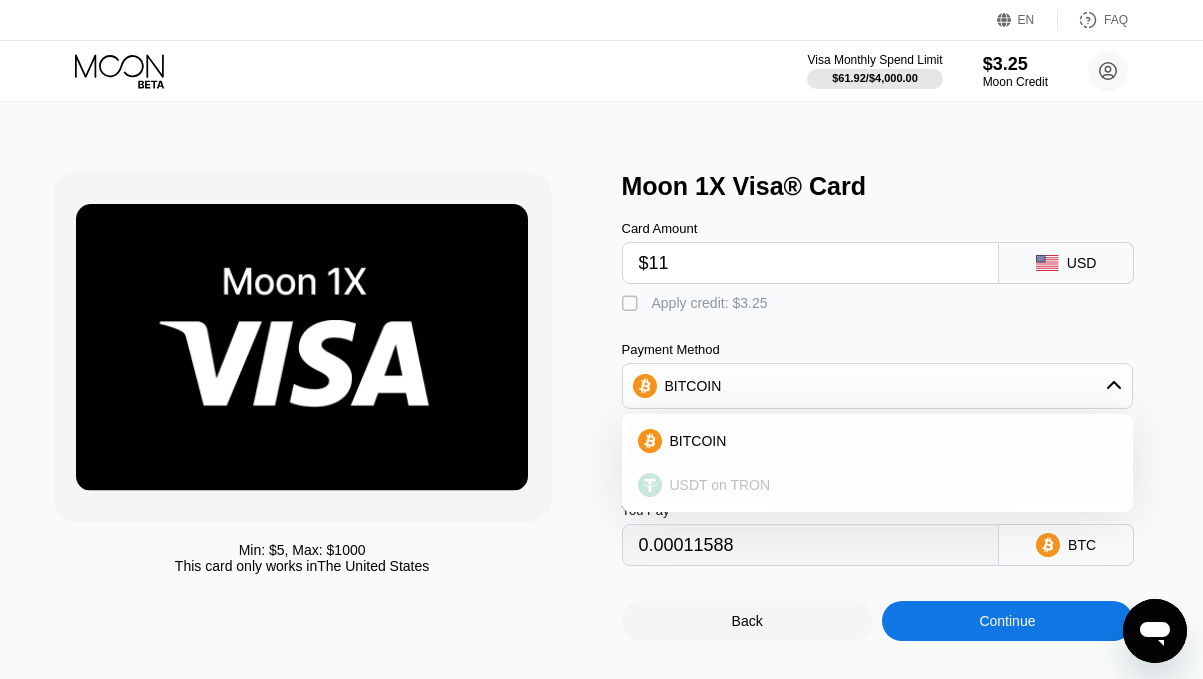 click on "USDT on TRON" at bounding box center [878, 485] 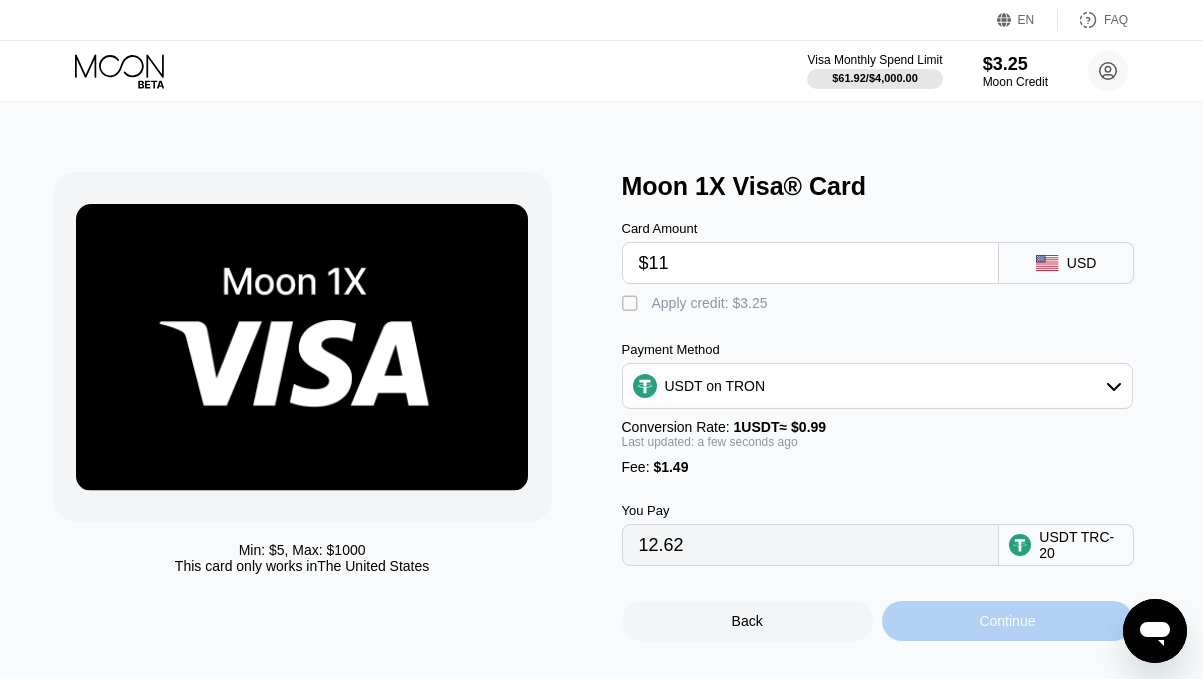 click on "Continue" at bounding box center [1007, 621] 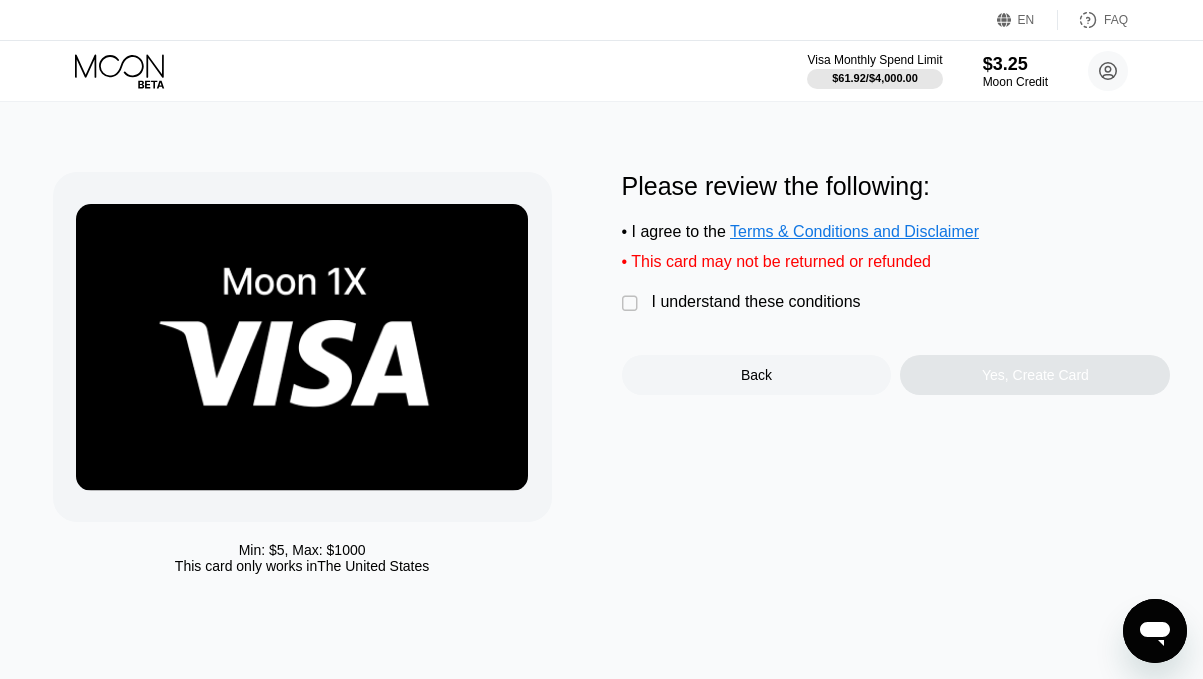click on "Please review the following: • I agree to the   Terms & Conditions and Disclaimer • This card may not be returned or refunded  I understand these conditions Back Yes, Create Card" at bounding box center (896, 283) 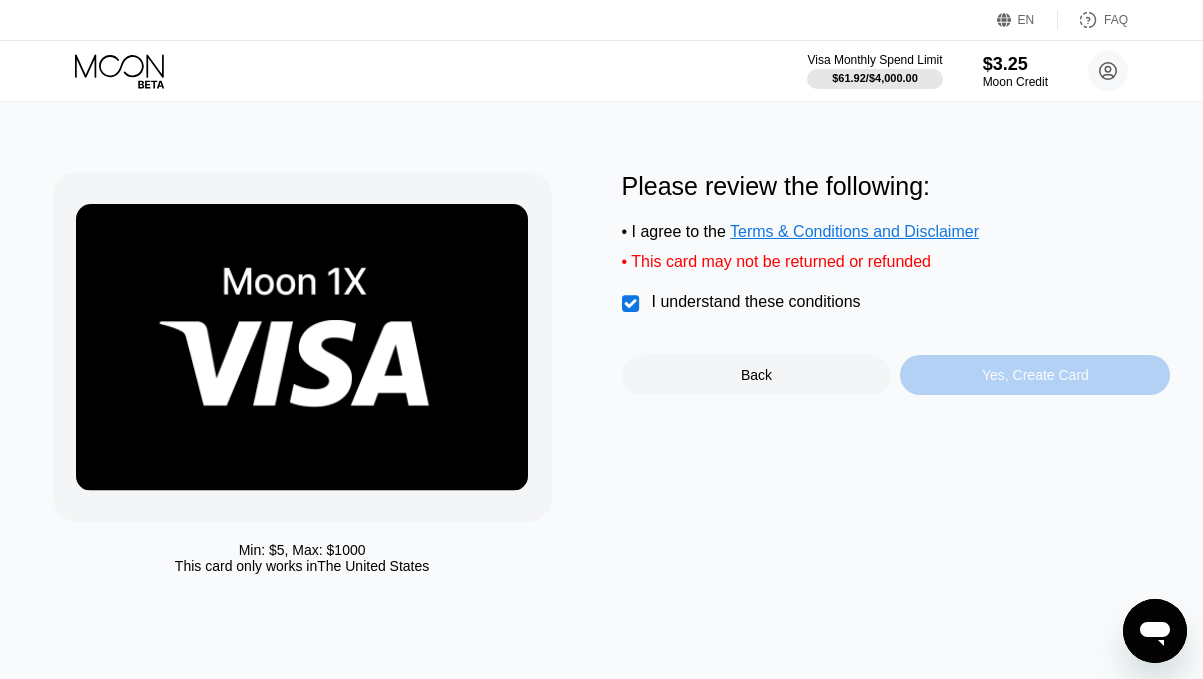 click on "Yes, Create Card" at bounding box center (1035, 375) 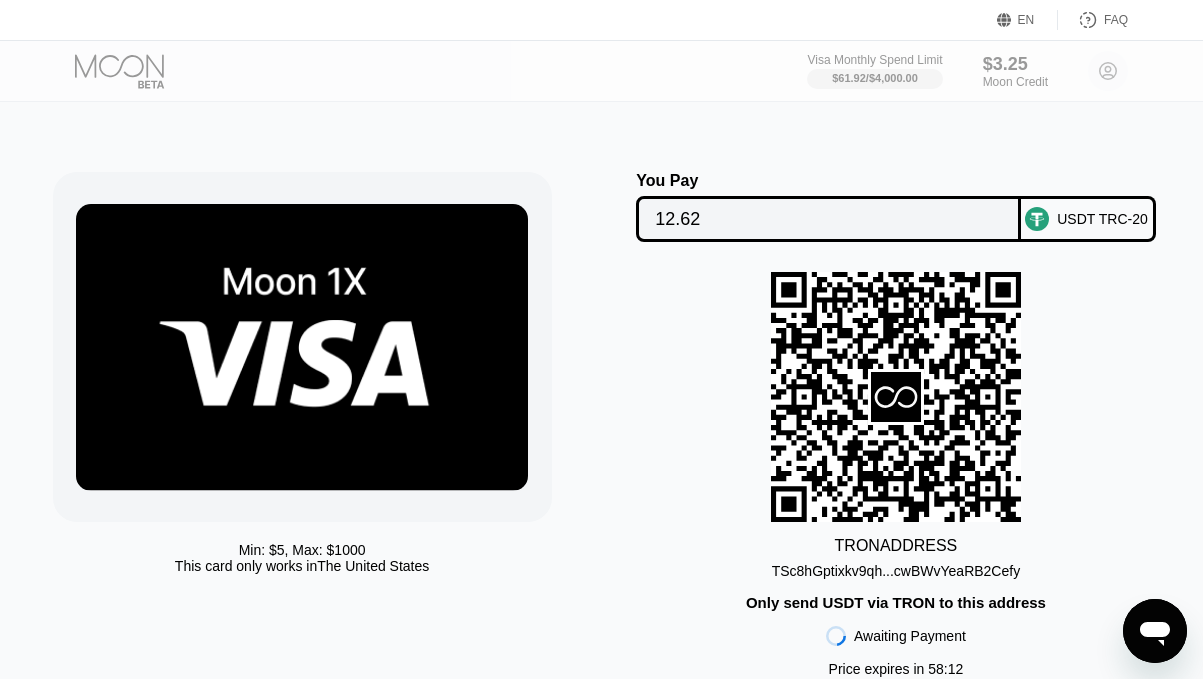 click on "TSc8hGptixkv9qh...cwBWvYeaRB2Cefy" at bounding box center (896, 571) 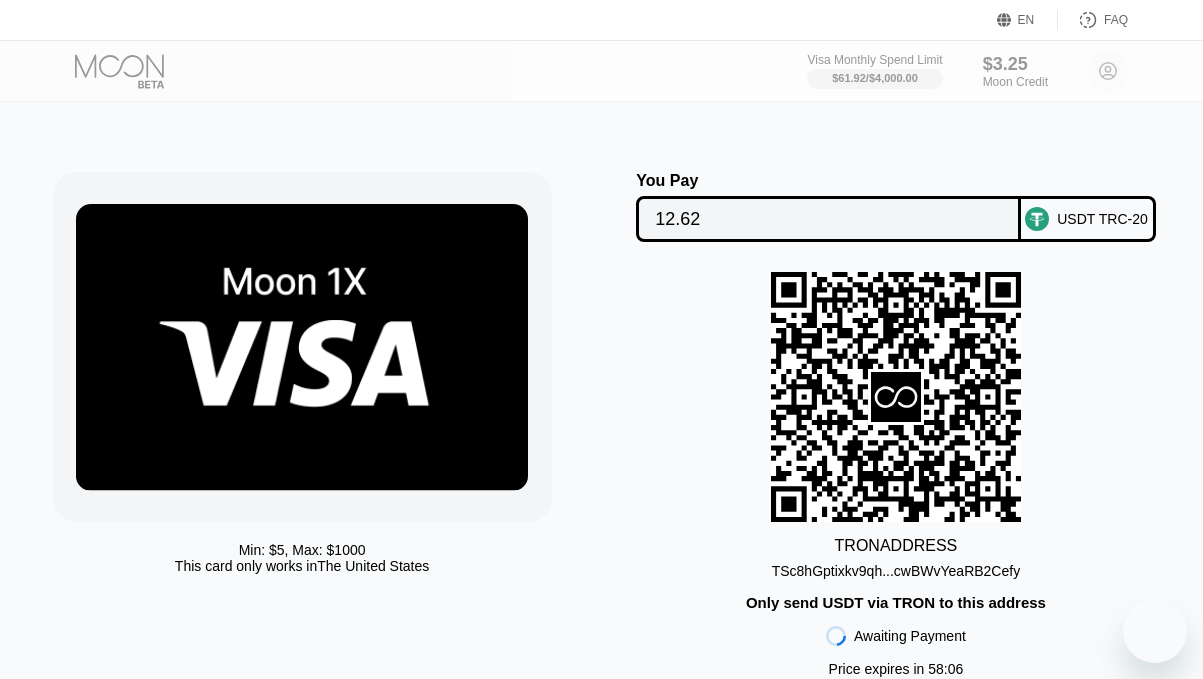 scroll, scrollTop: 0, scrollLeft: 0, axis: both 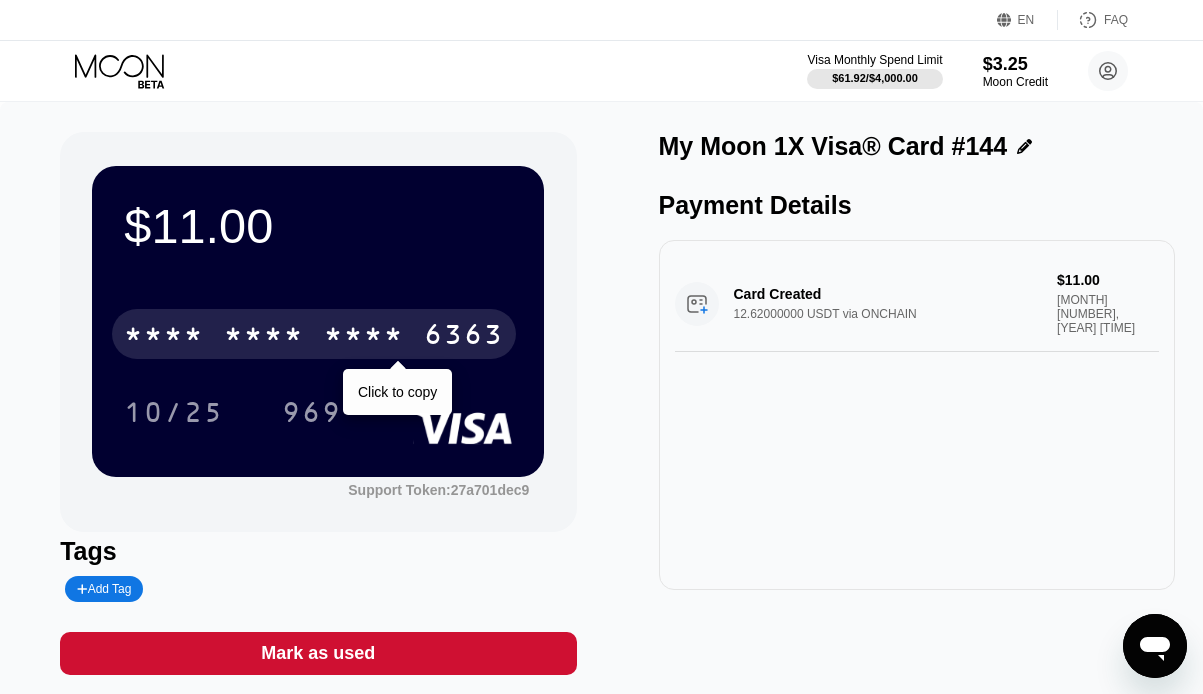 click on "* * * *" at bounding box center [264, 337] 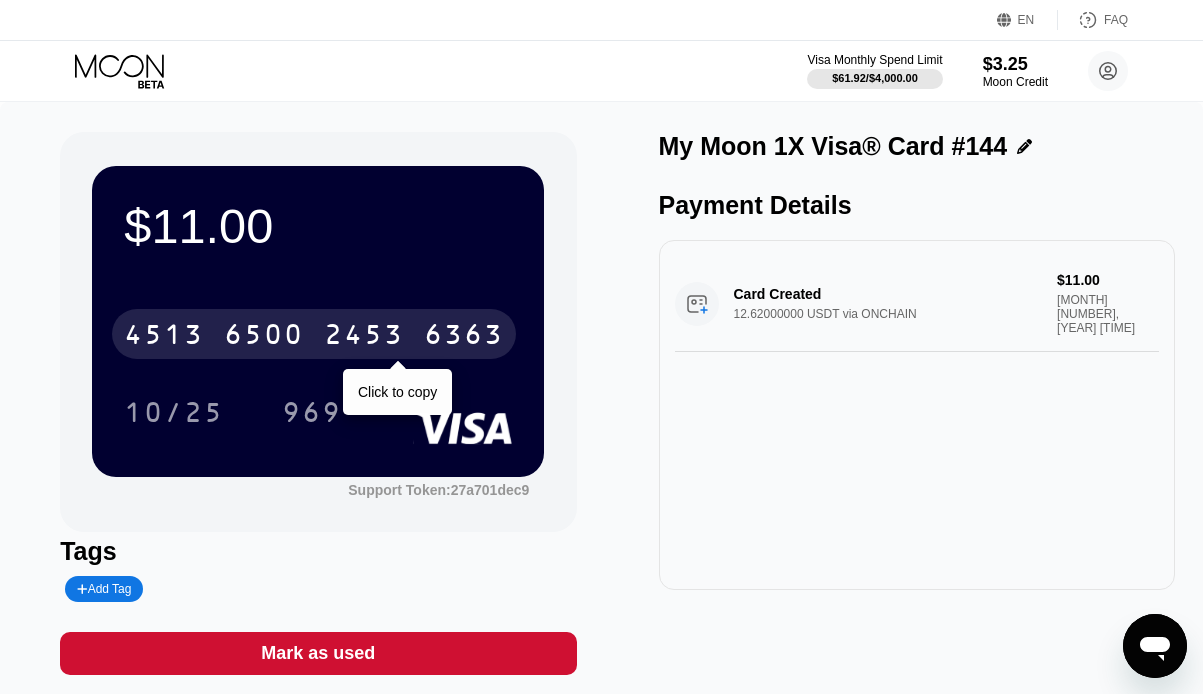 click on "6500" at bounding box center (264, 337) 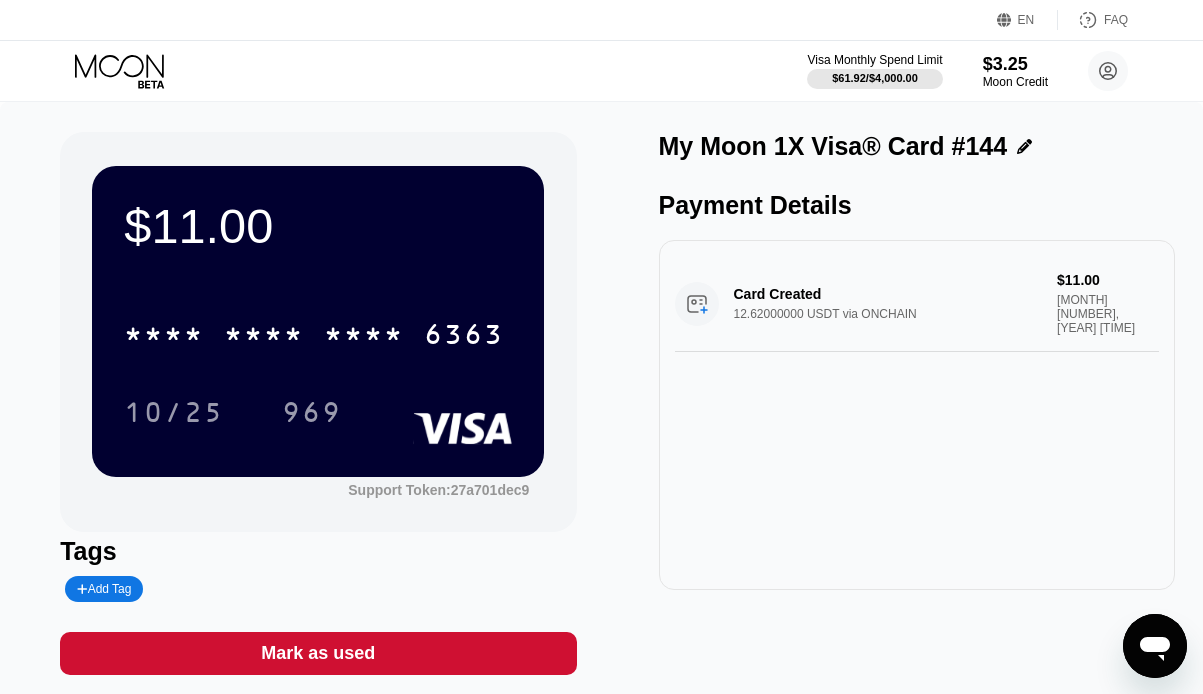 click 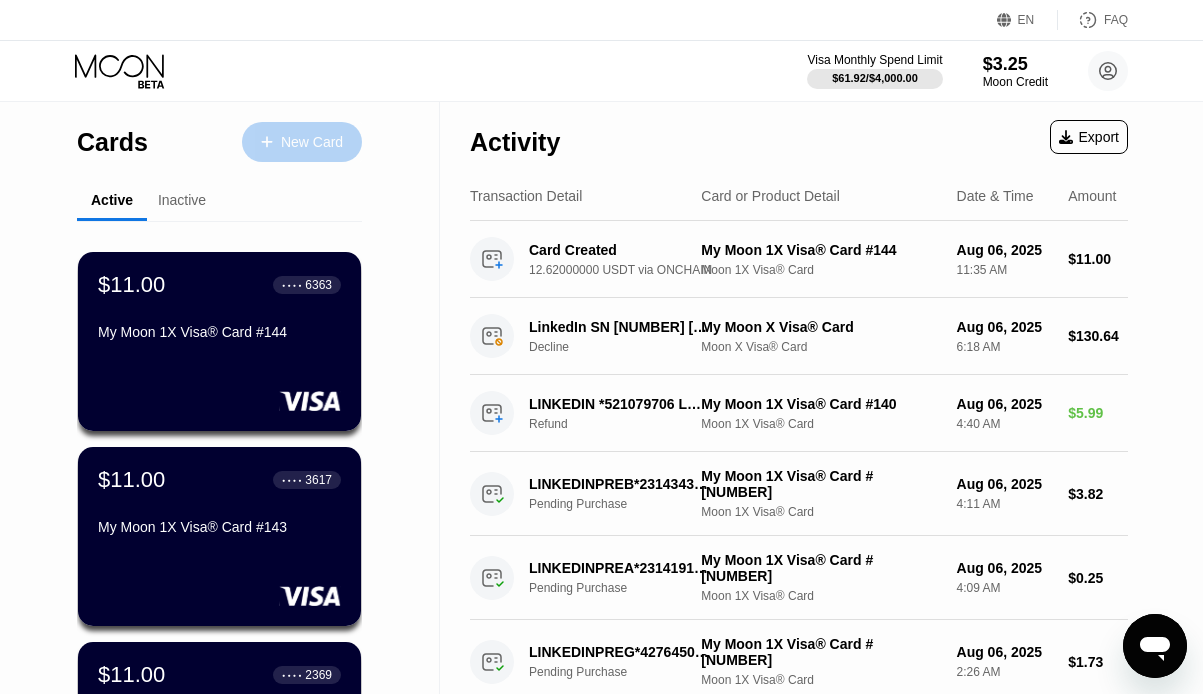 click on "New Card" at bounding box center [302, 142] 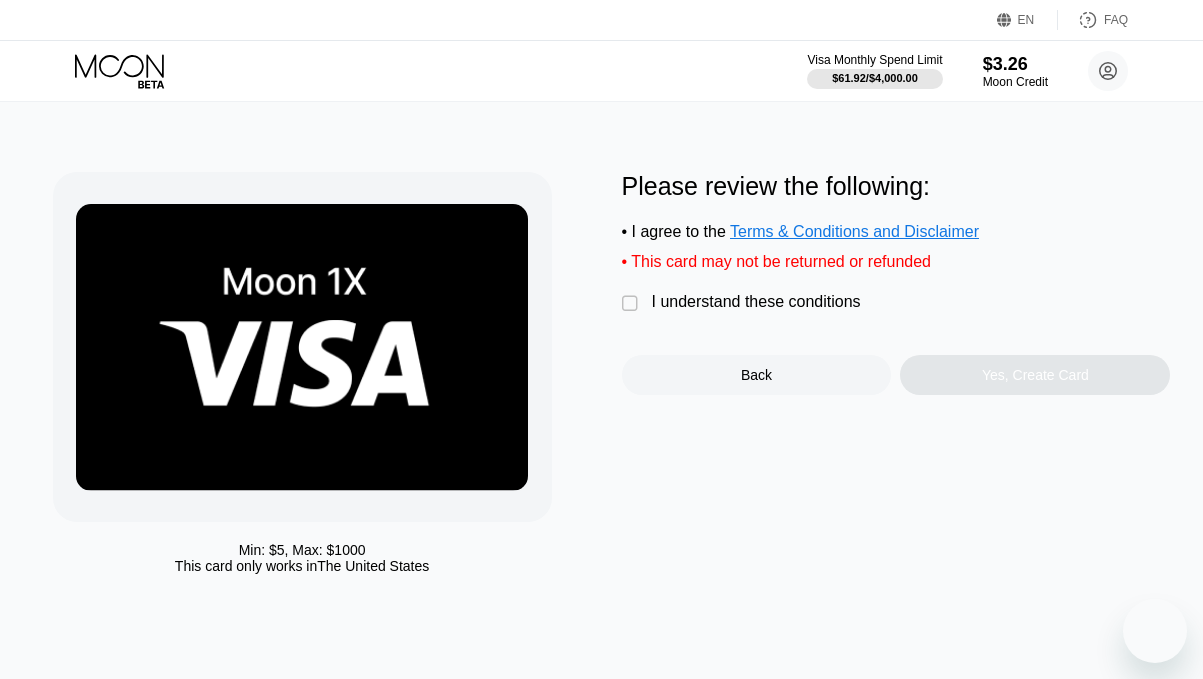 click on "I understand these conditions" at bounding box center (756, 302) 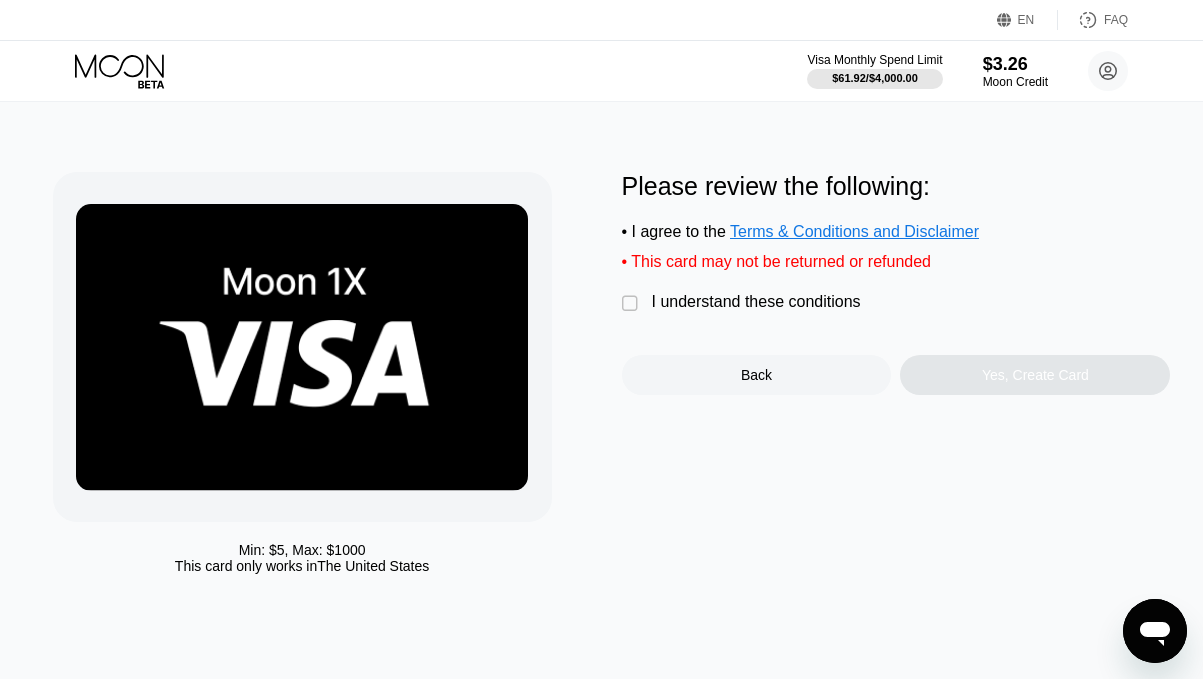 scroll, scrollTop: 0, scrollLeft: 0, axis: both 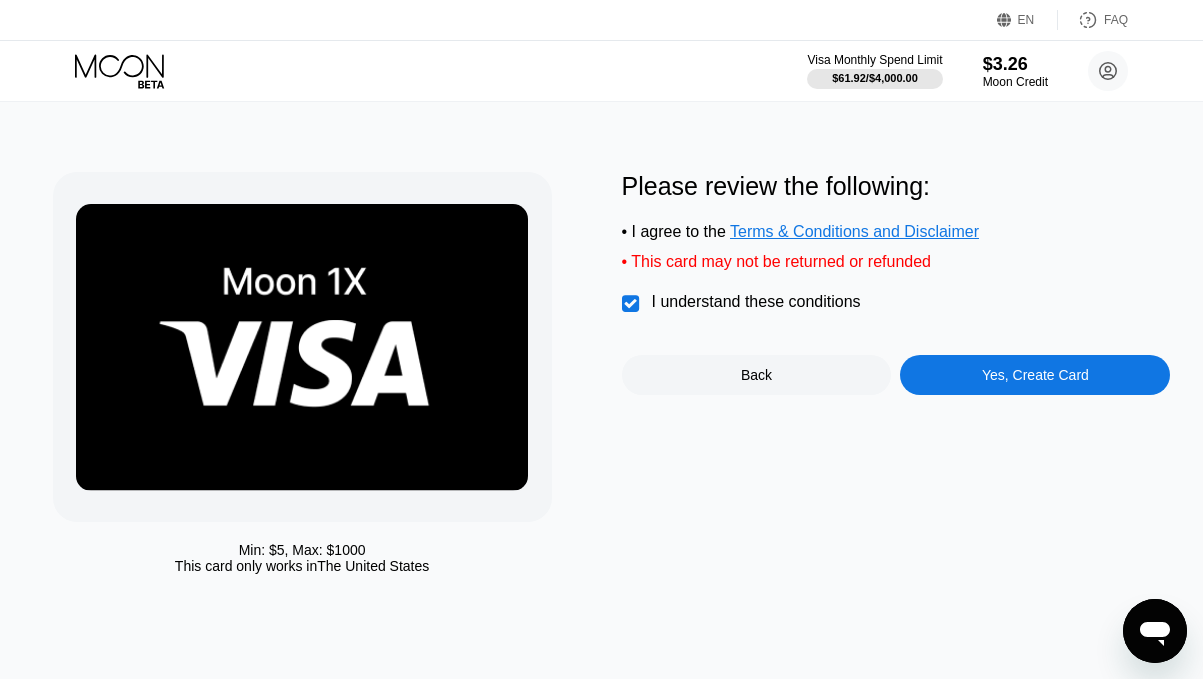 click on "Yes, Create Card" at bounding box center (1035, 375) 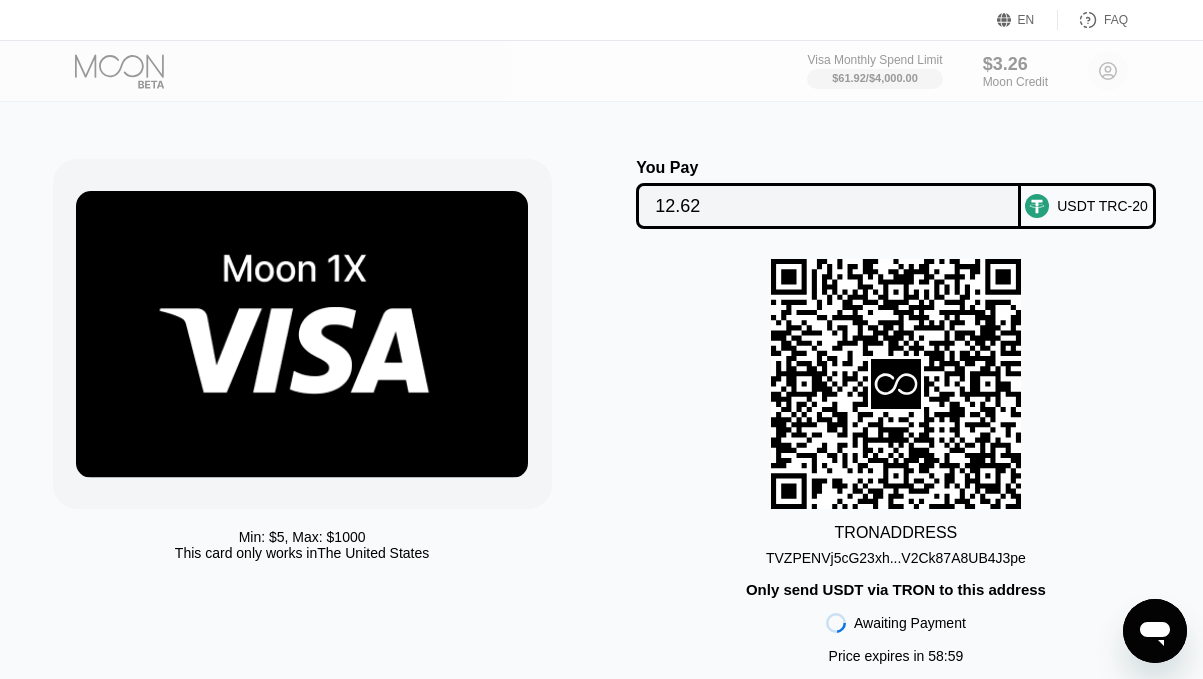 scroll, scrollTop: 33, scrollLeft: 0, axis: vertical 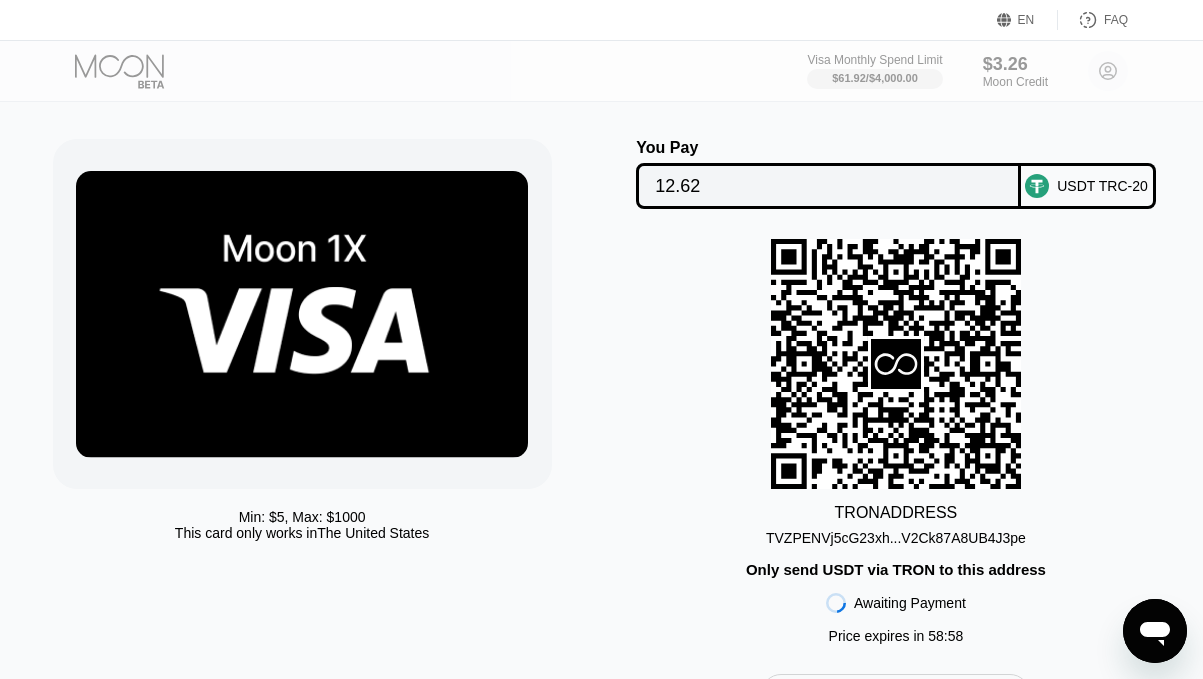 click on "TVZPENVj5cG23xh...V2Ck87A8UB4J3pe" at bounding box center [896, 538] 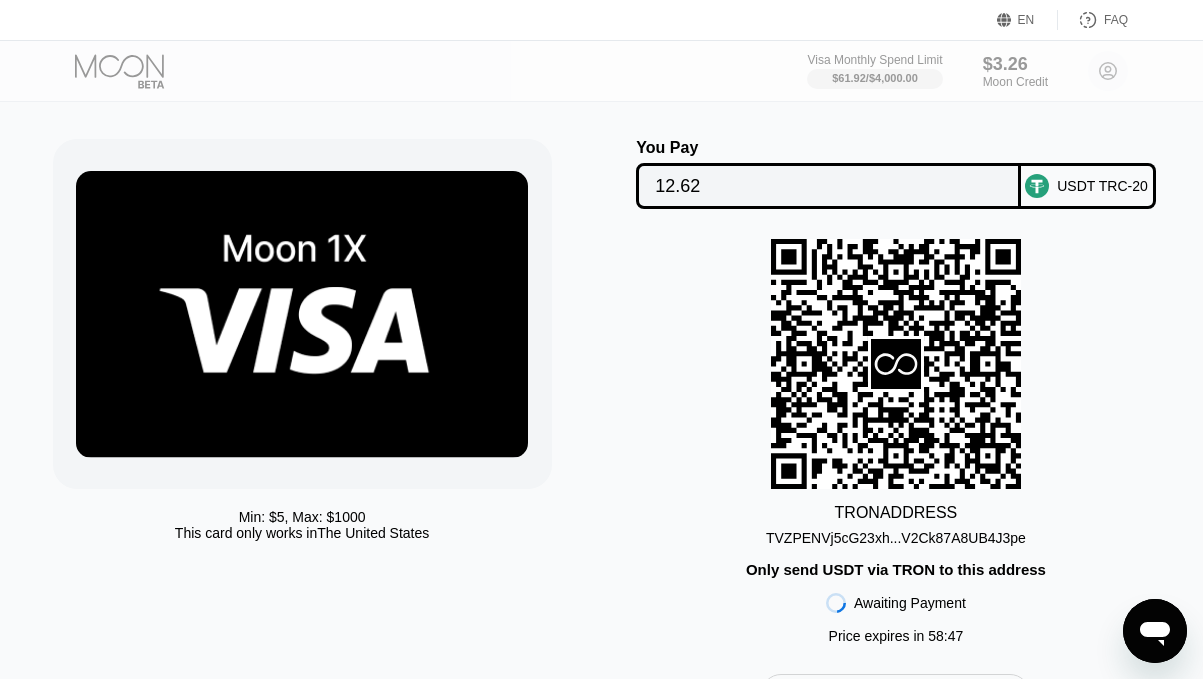 click on "TVZPENVj5cG23xh...V2Ck87A8UB4J3pe" at bounding box center (896, 538) 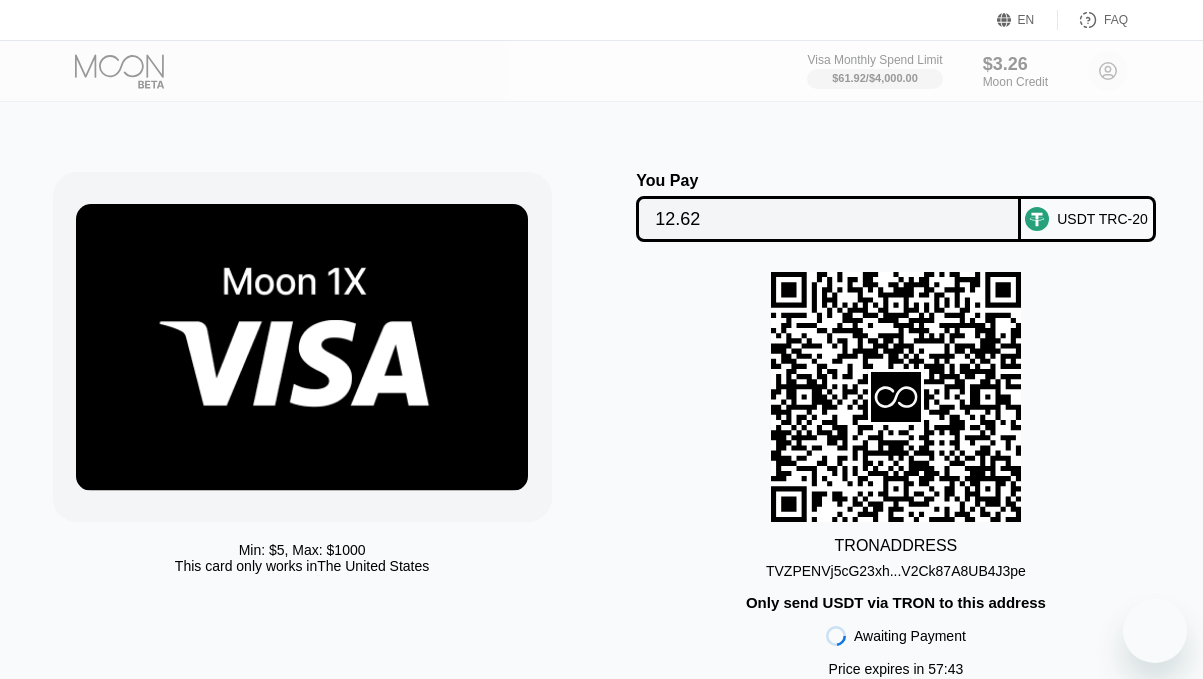scroll, scrollTop: 33, scrollLeft: 0, axis: vertical 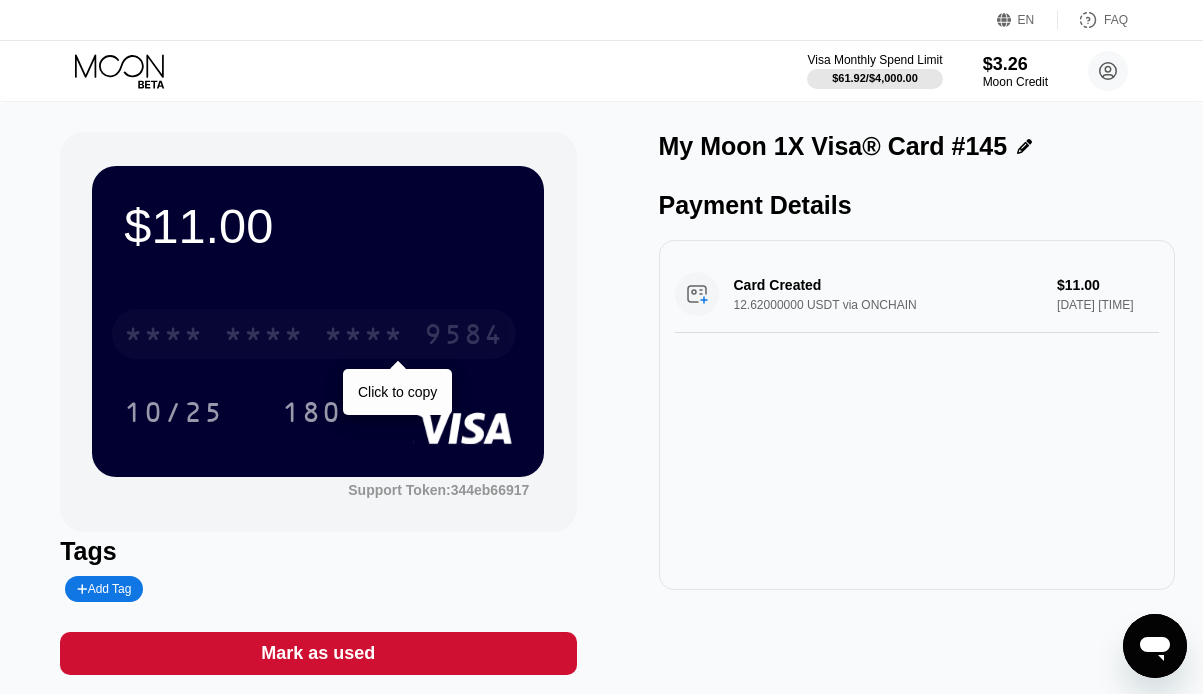 click on "* * * *" at bounding box center (264, 337) 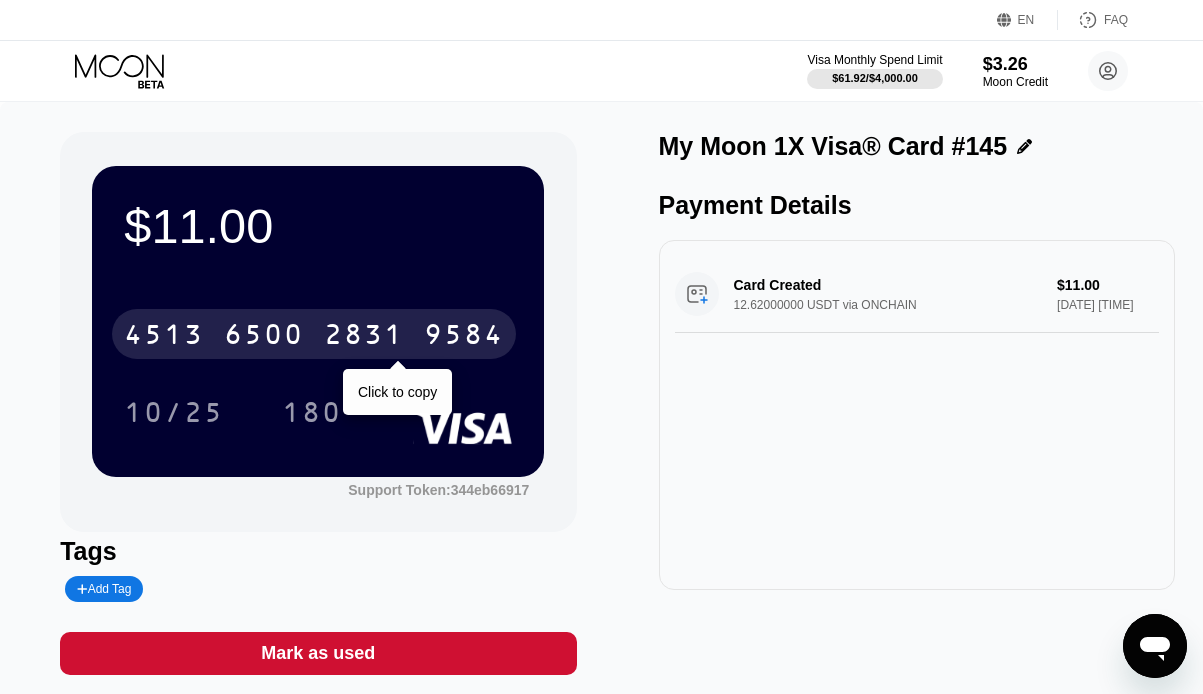click on "9584" at bounding box center [464, 337] 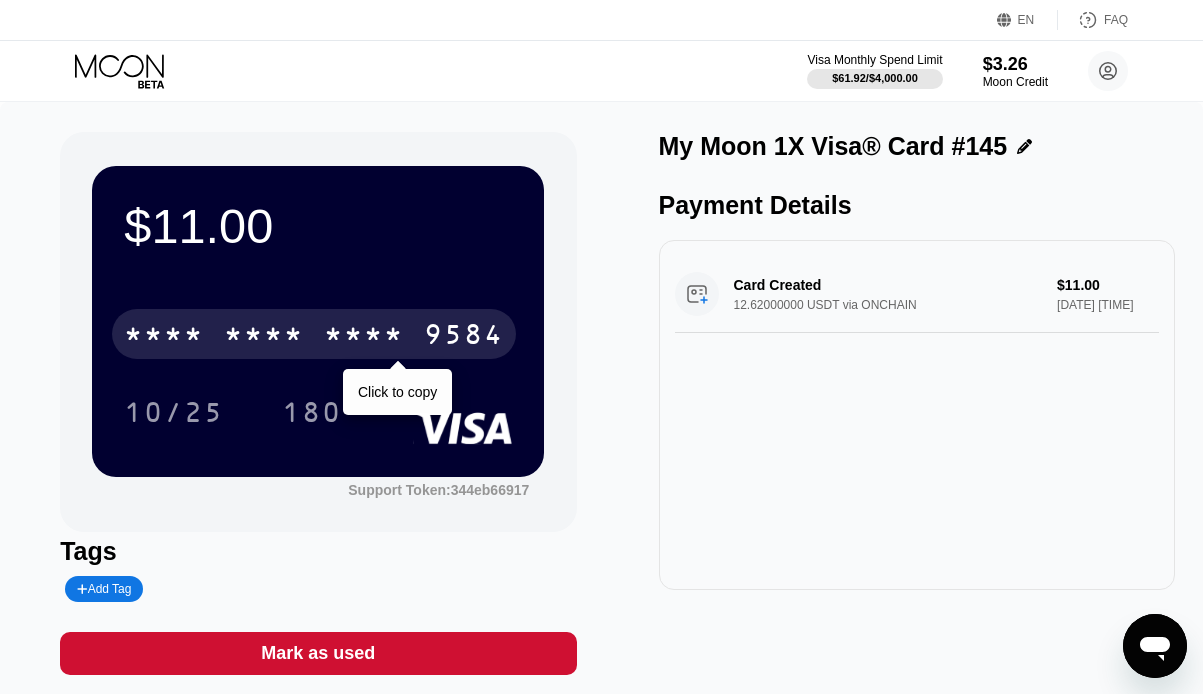 click on "* * * *" at bounding box center (364, 337) 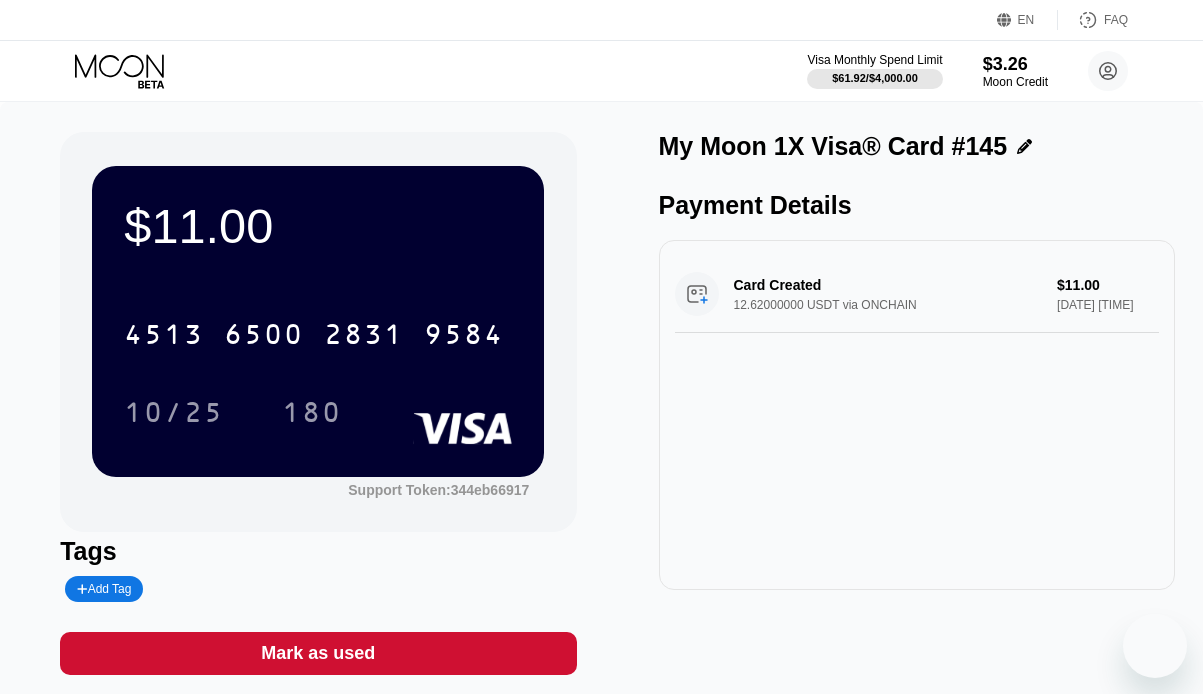 scroll, scrollTop: 0, scrollLeft: 0, axis: both 